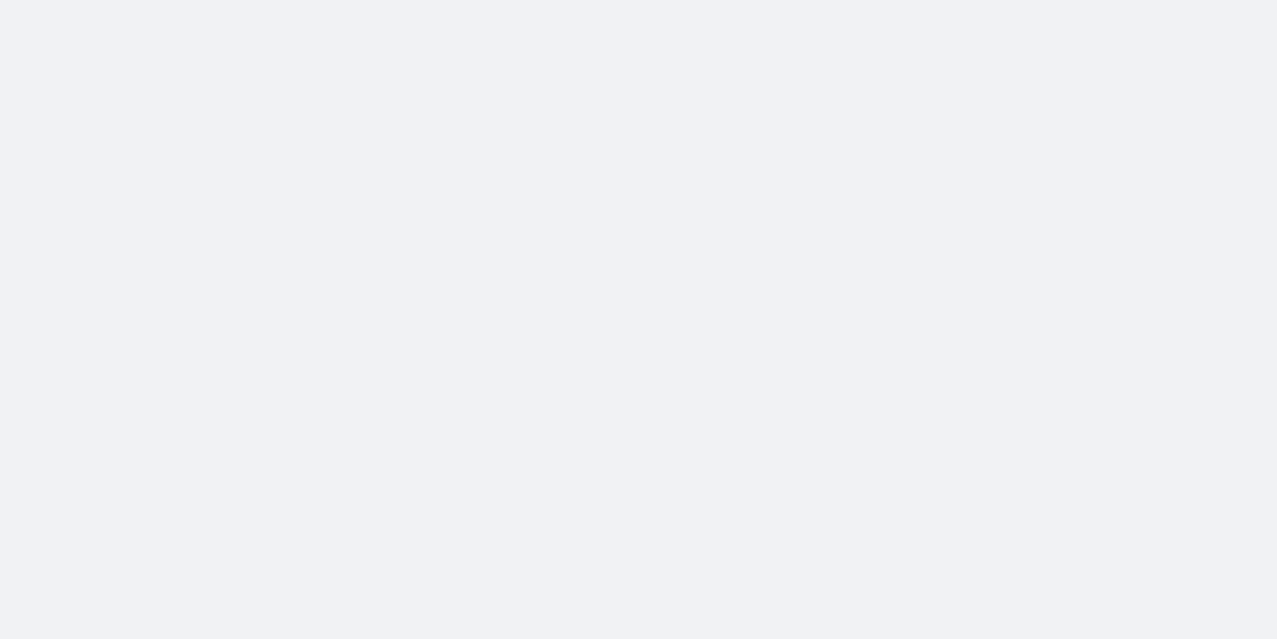 scroll, scrollTop: 0, scrollLeft: 0, axis: both 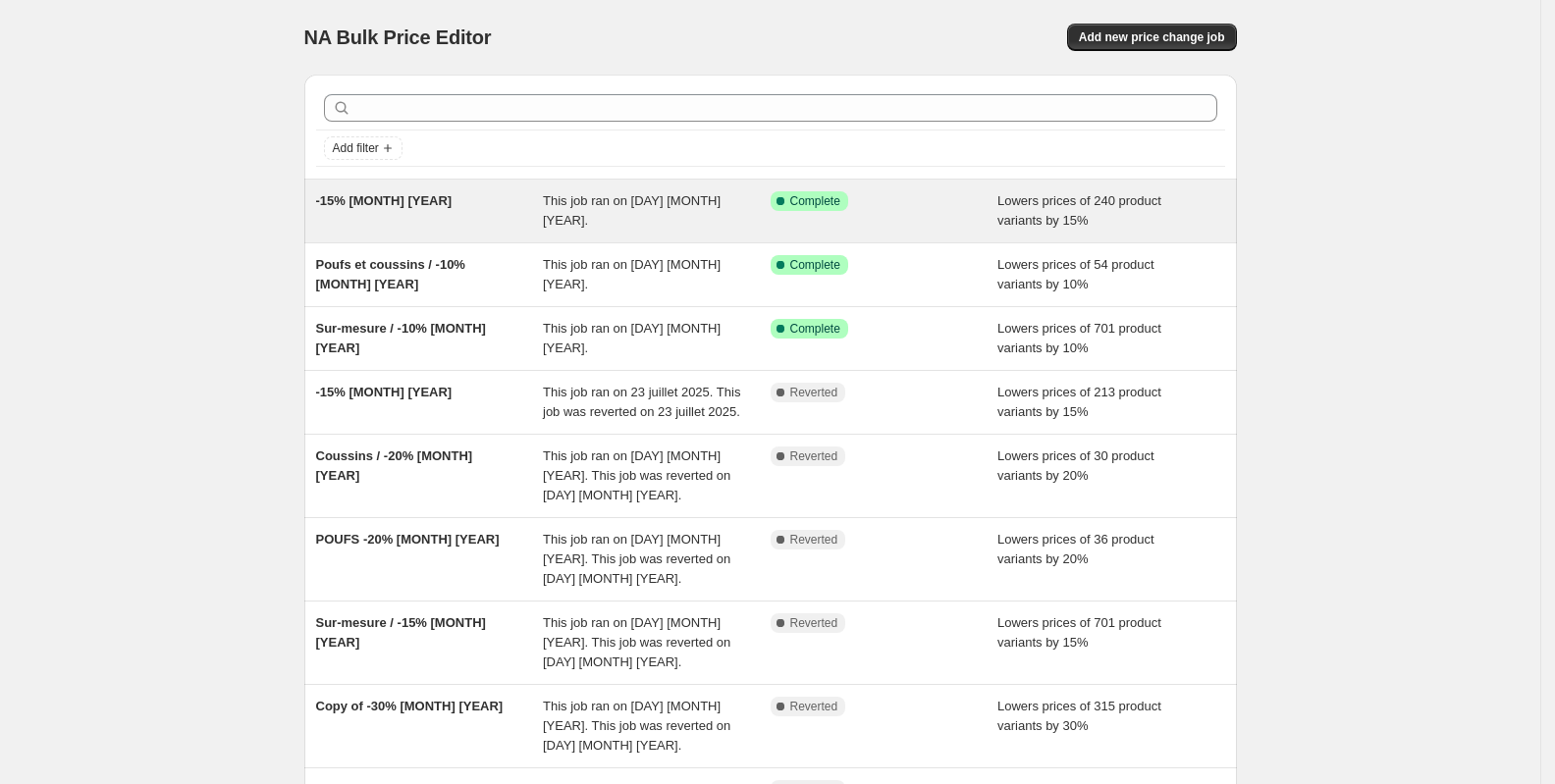 click on "-15% [MONTH] [YEAR]" at bounding box center (430, 211) 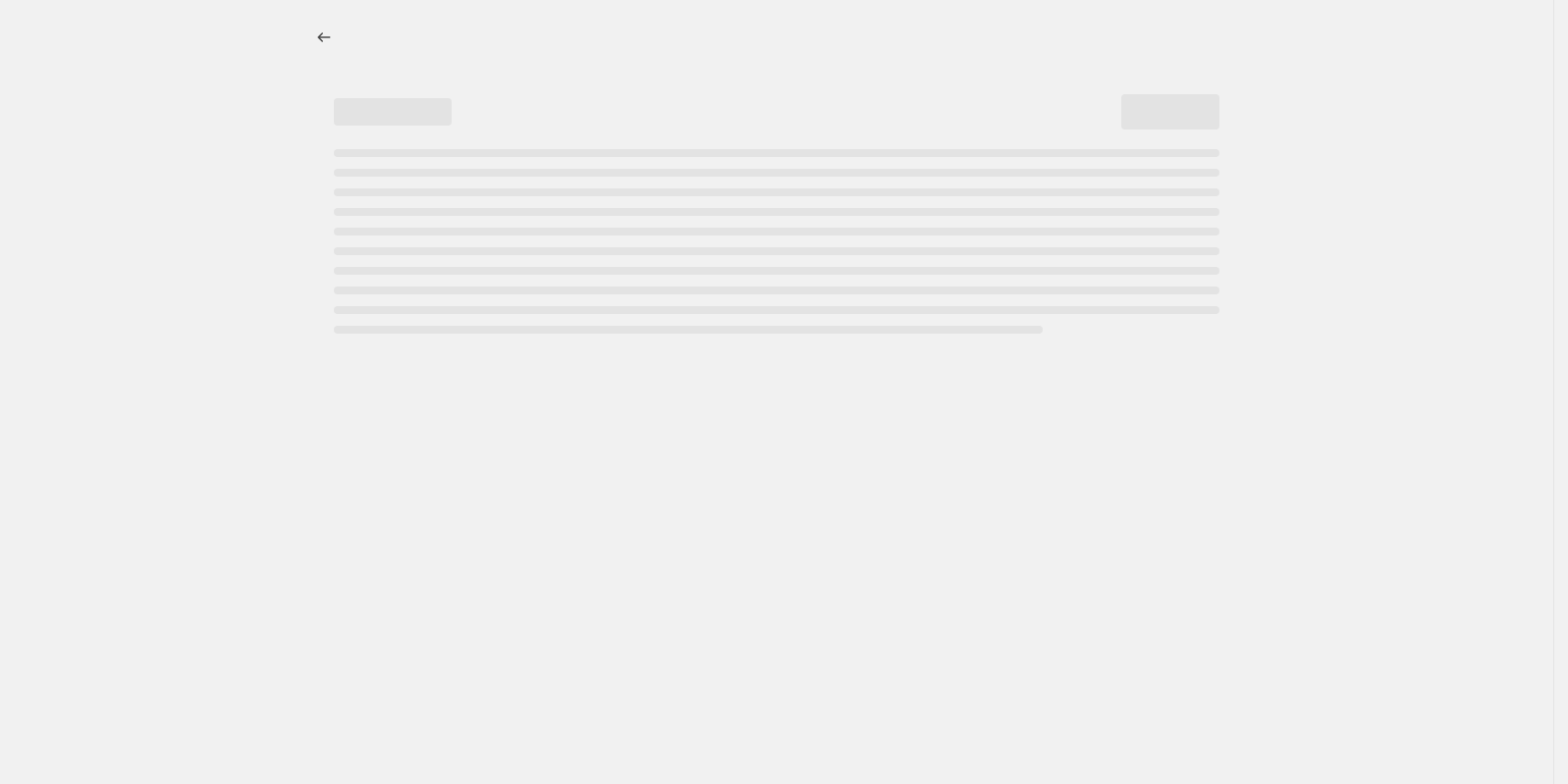 select on "percentage" 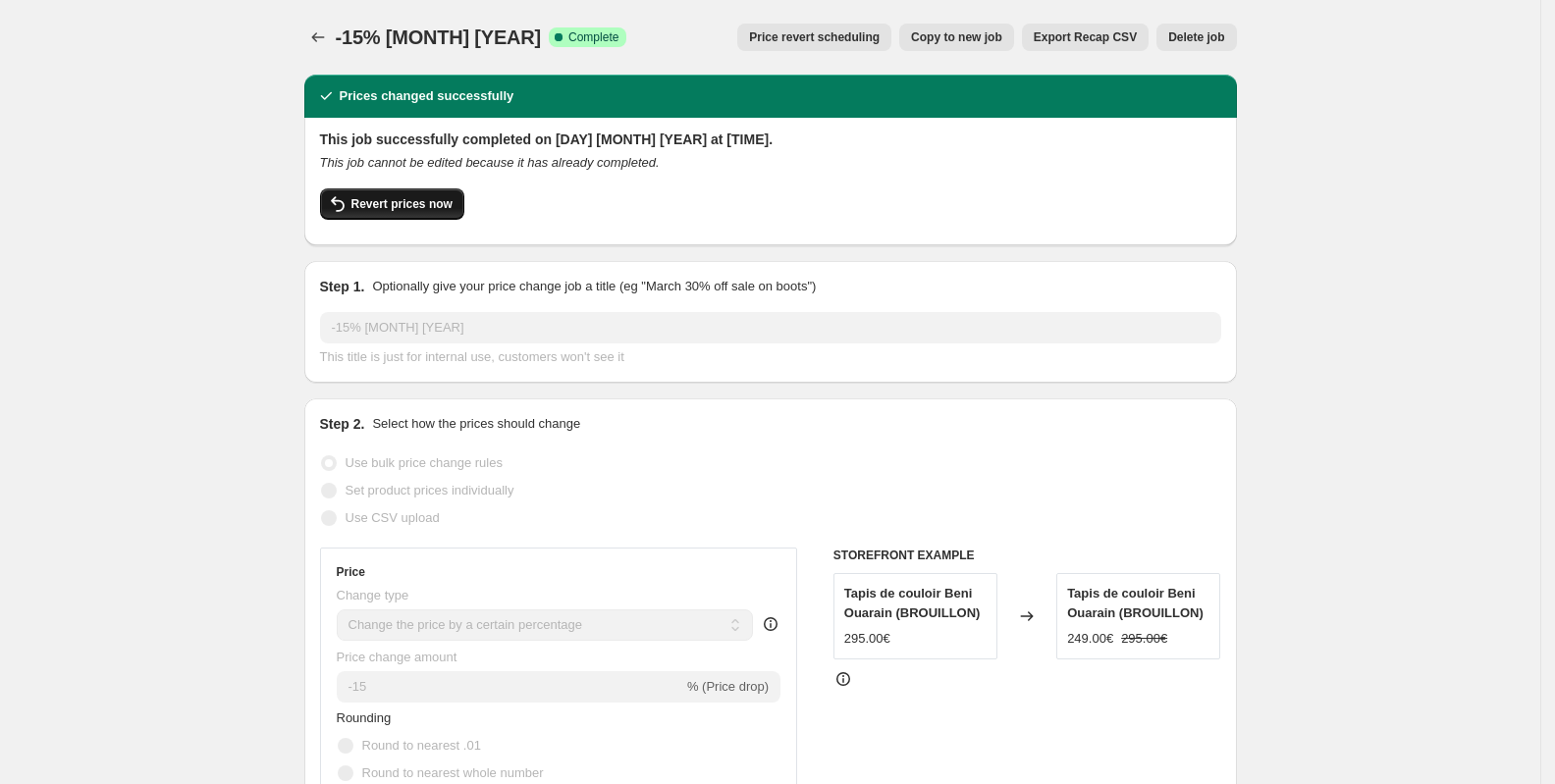 click on "Revert prices now" at bounding box center [402, 204] 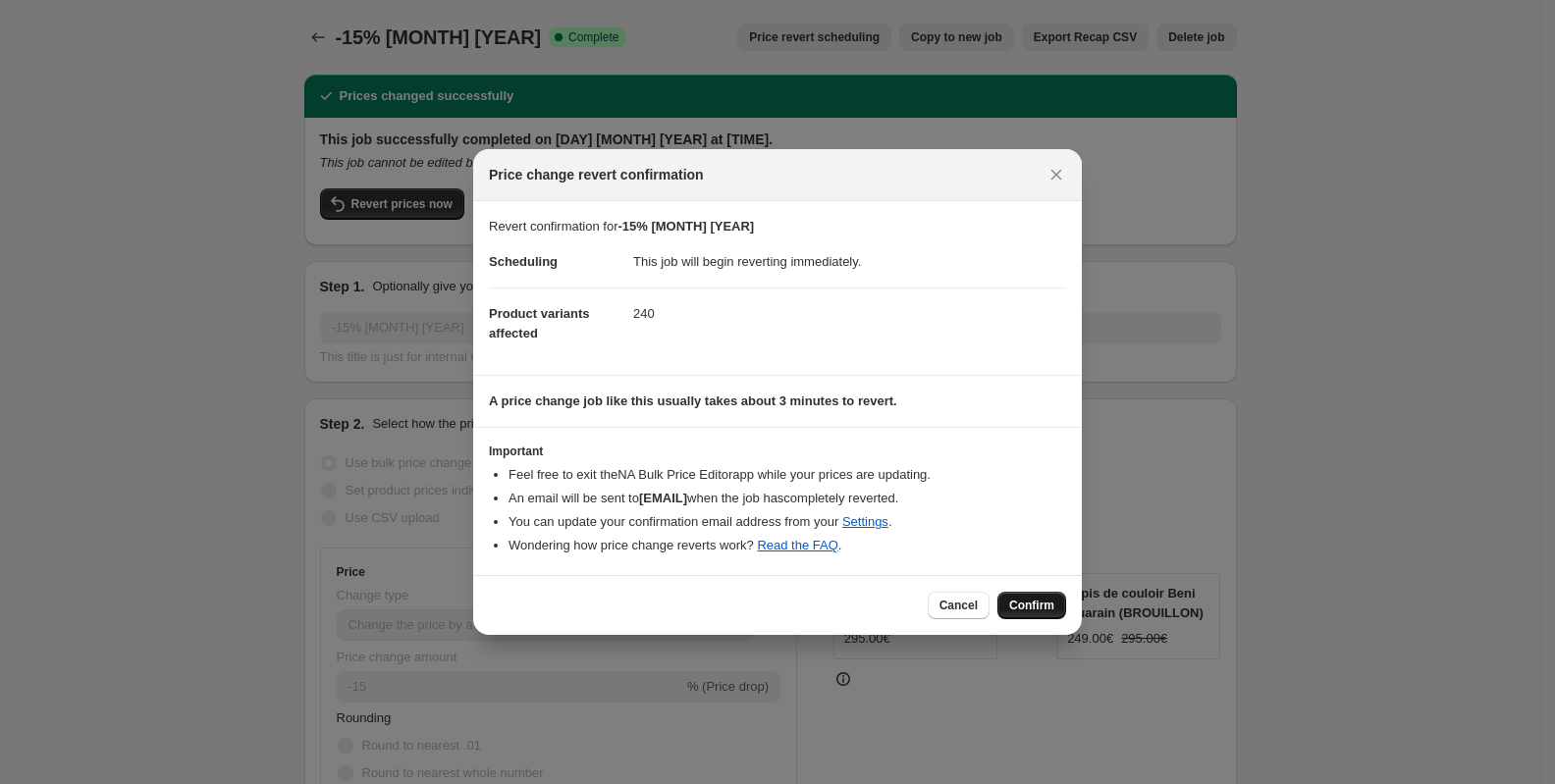 click on "Confirm" at bounding box center (1032, 605) 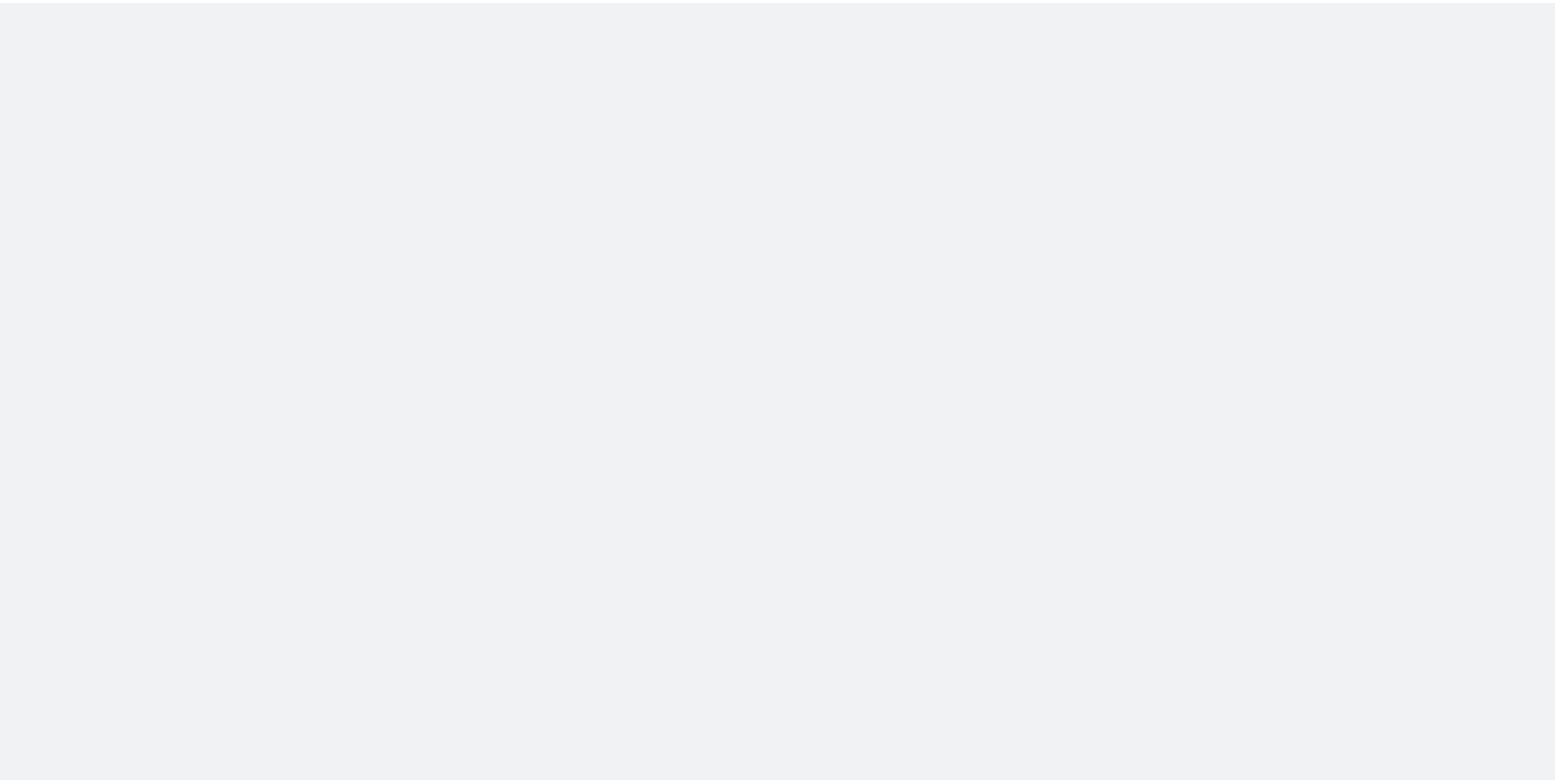 scroll, scrollTop: 0, scrollLeft: 0, axis: both 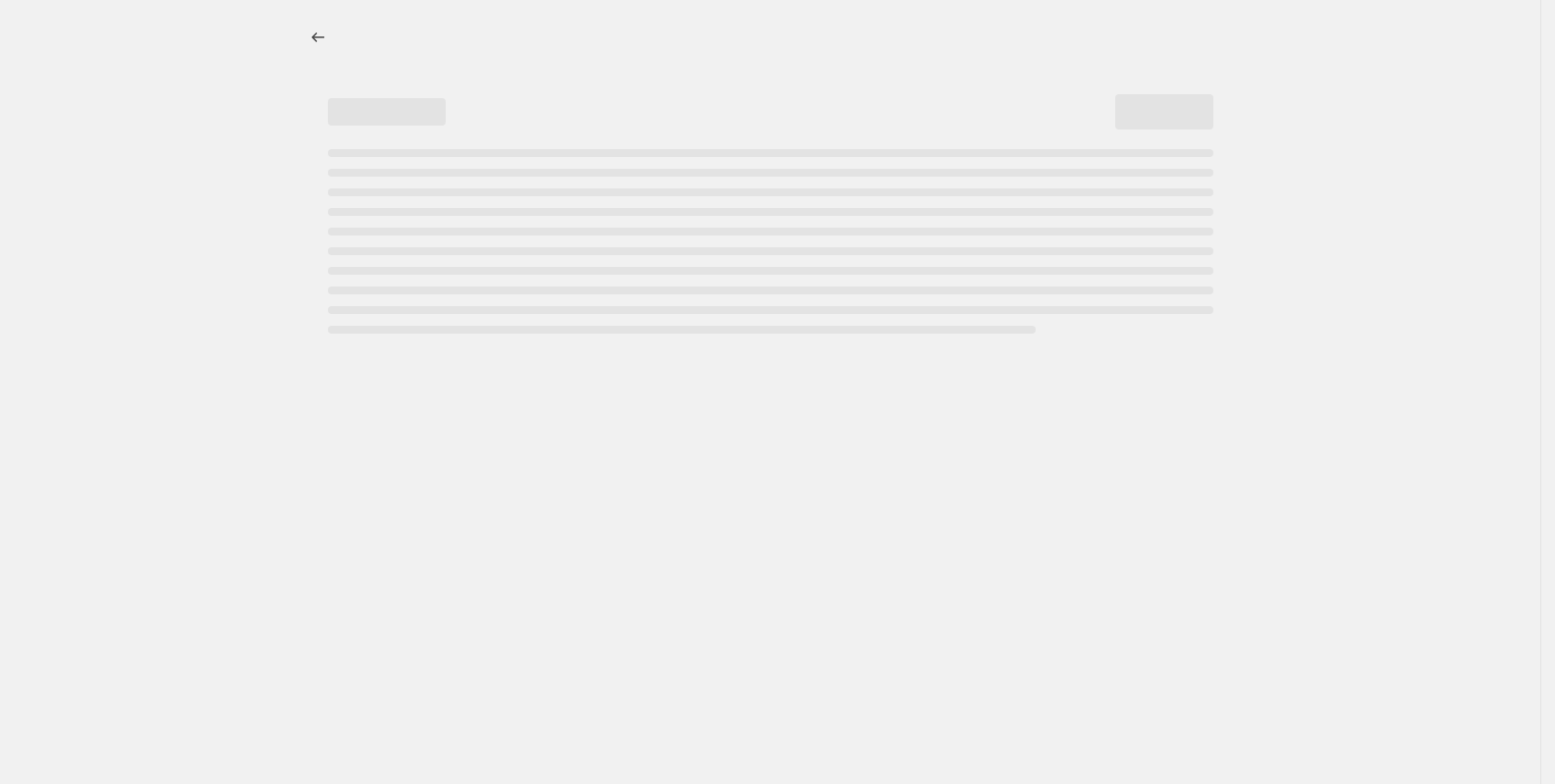 select on "percentage" 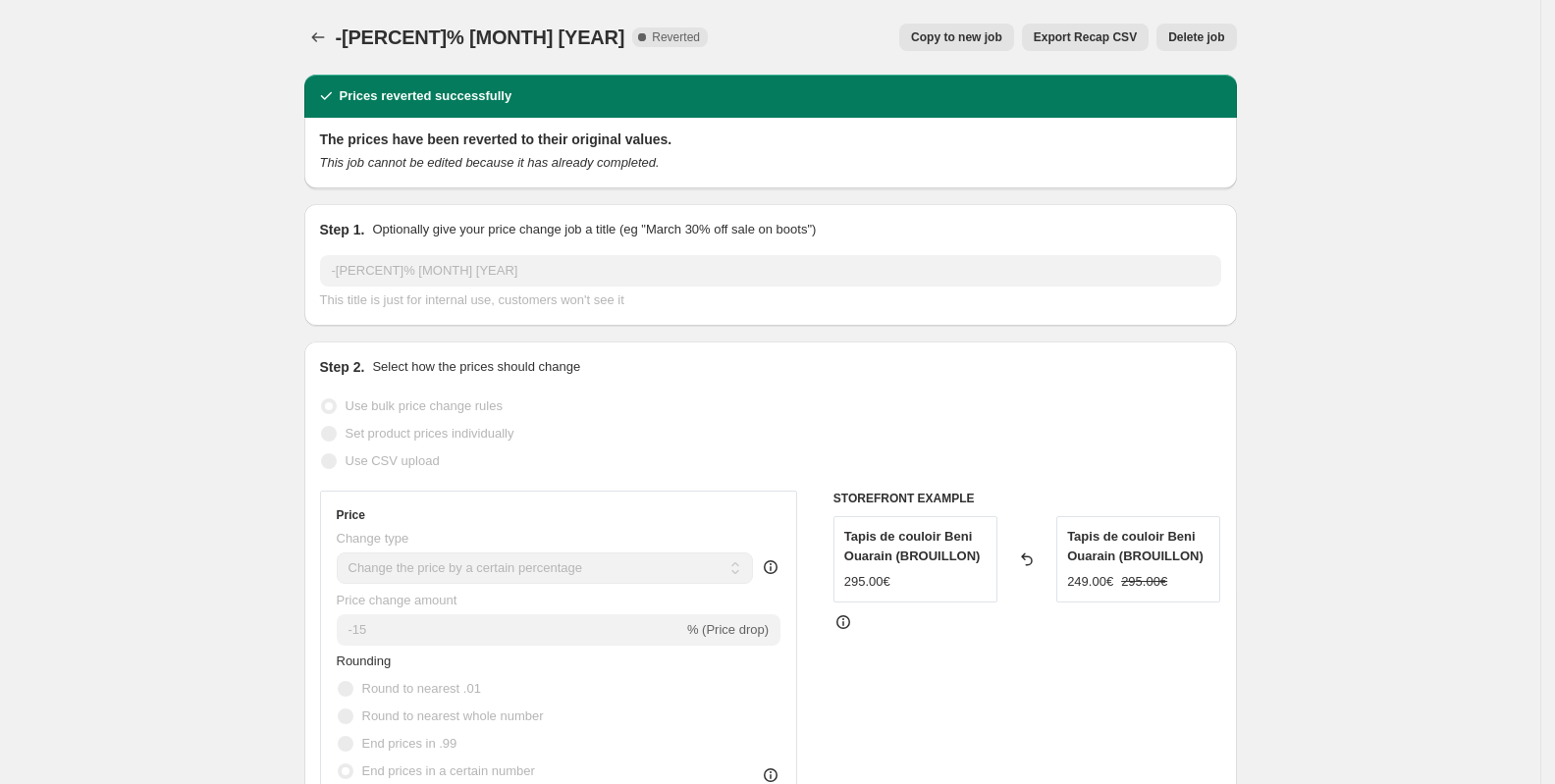 click on "Copy to new job" at bounding box center (956, 37) 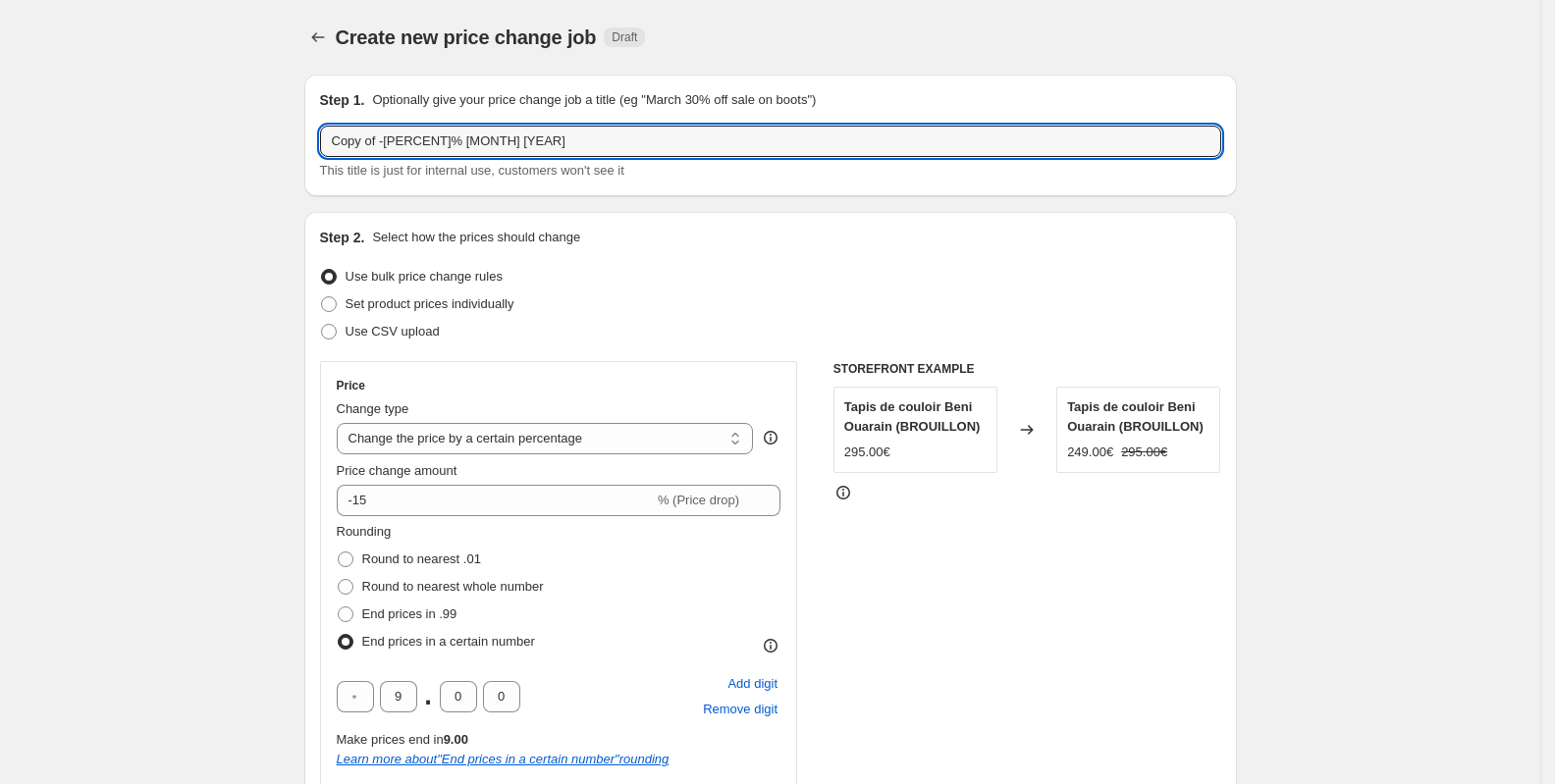 drag, startPoint x: 395, startPoint y: 146, endPoint x: 83, endPoint y: 135, distance: 312.1939 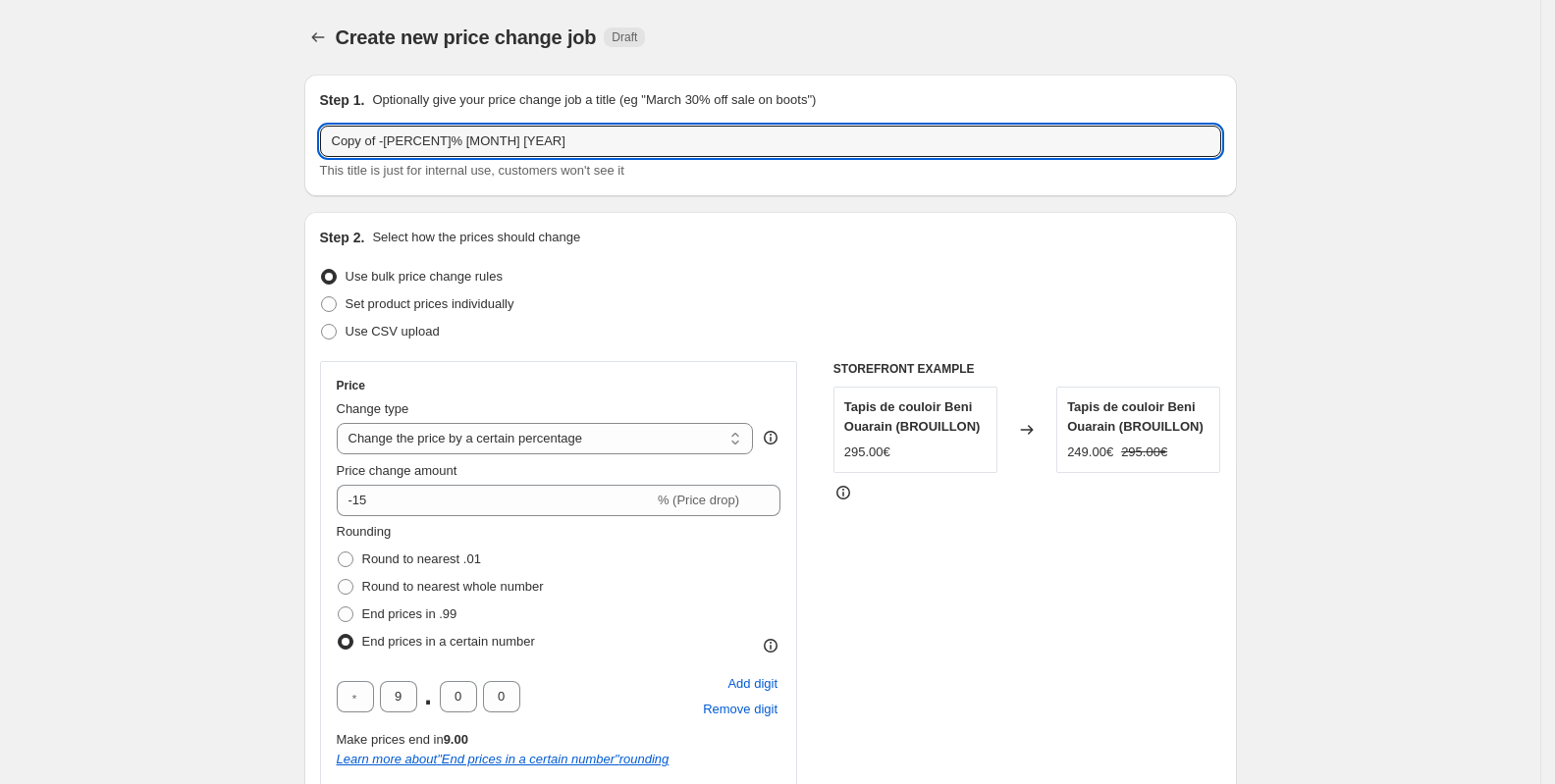 click on "Create new price change job. This page is ready Create new price change job Draft Step 1. Optionally give your price change job a title (eg "March 30% off sale on boots") Copy of -[PERCENT]% [MONTH] [YEAR] This title is just for internal use, customers won't see it Step 2. Select how the prices should change Use bulk price change rules Set product prices individually Use CSV upload Price Change type Change the price to a certain amount Change the price by a certain amount Change the price by a certain percentage Change the price to the current compare at price (price before sale) Change the price by a certain amount relative to the compare at price Change the price by a certain percentage relative to the compare at price Don't change the price Change the price by a certain percentage relative to the cost per item Change price to certain cost margin Change the price by a certain percentage Price change amount -[PERCENT] % (Price drop) Rounding Round to nearest .01 Round to nearest whole number End prices in .99 9 . 0 0 9.00 "" at bounding box center [770, 1150] 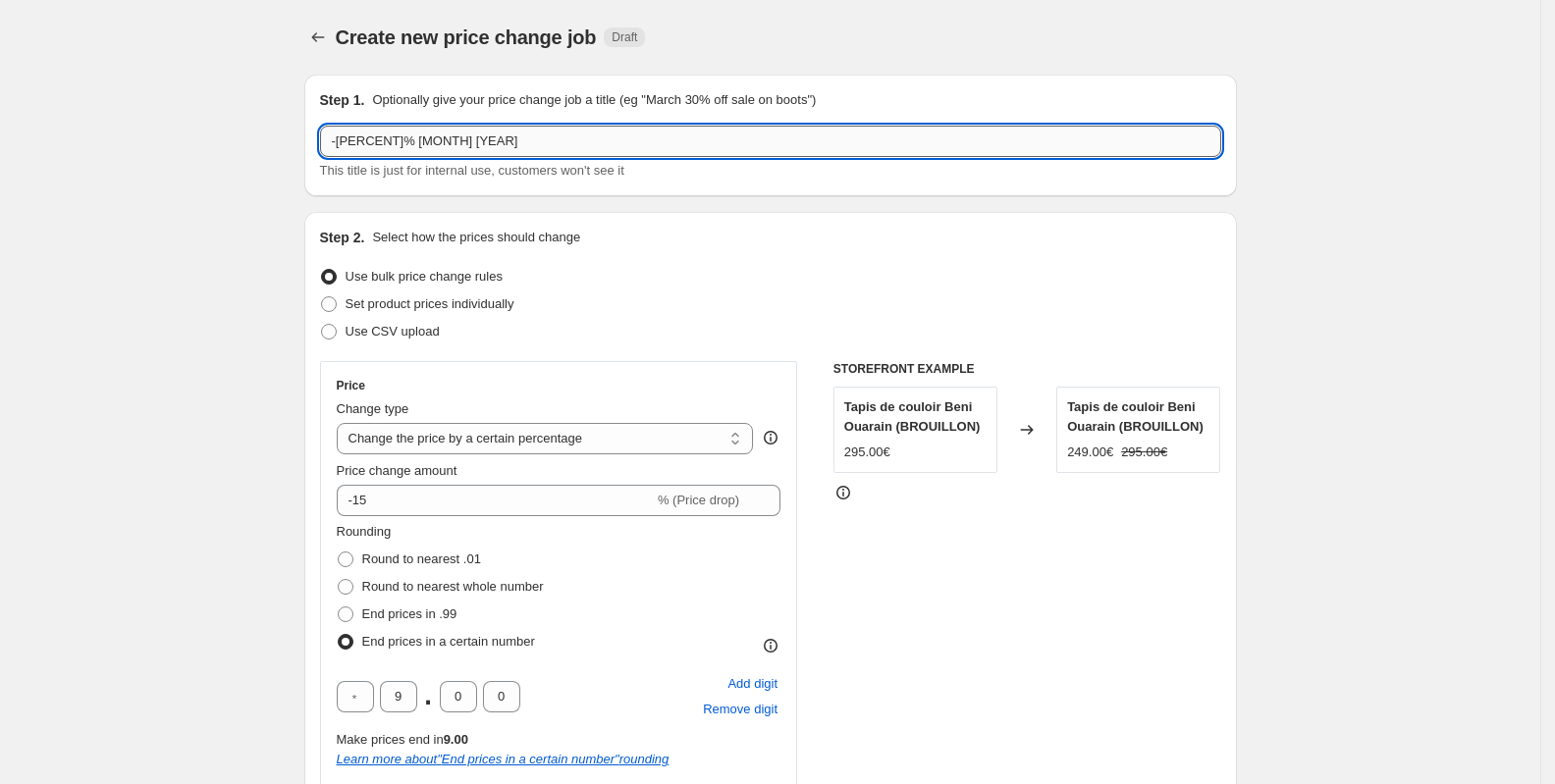 click on "-[PERCENT]% [MONTH] [YEAR]" at bounding box center [771, 141] 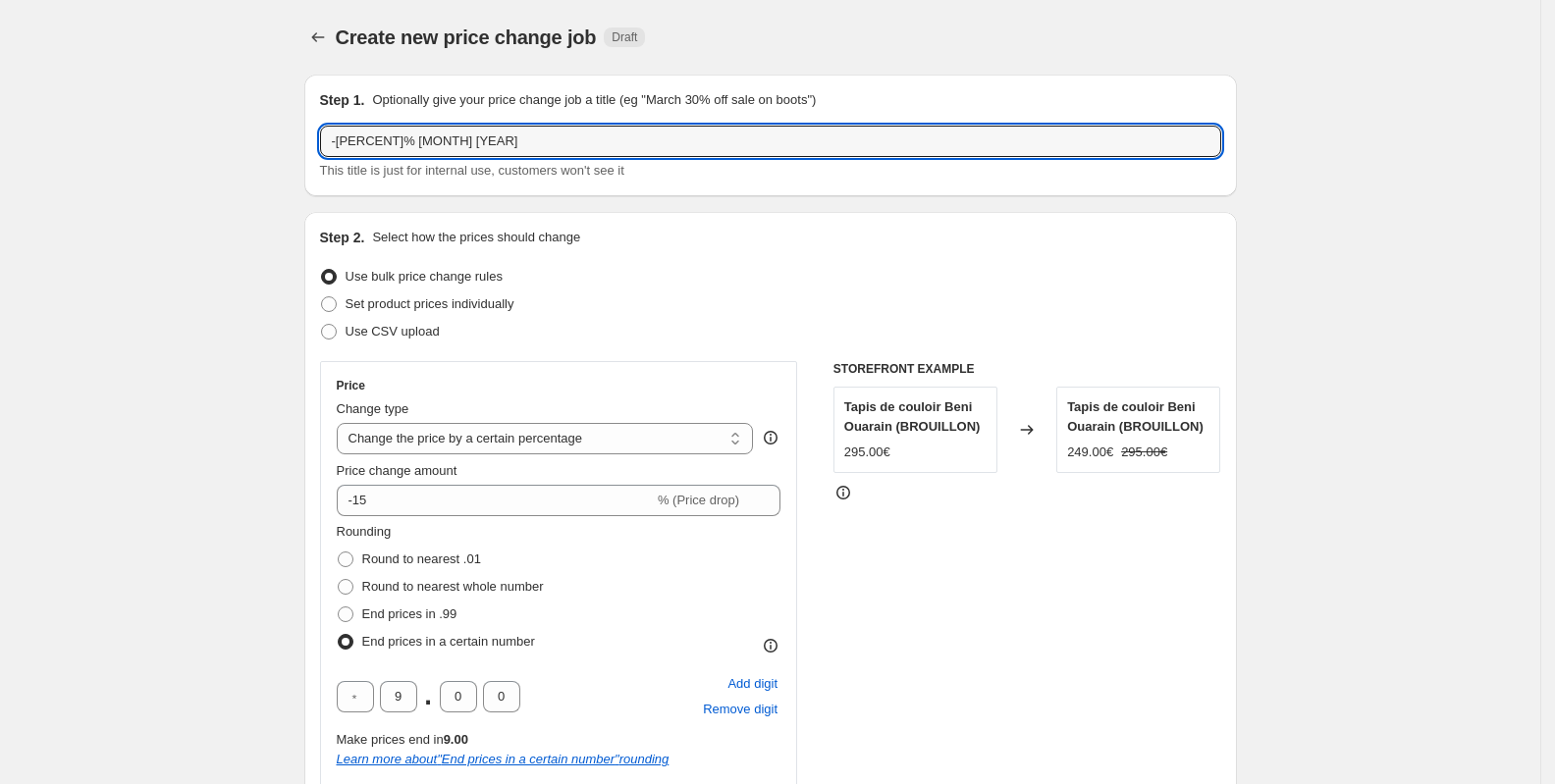 type on "-[PERCENT]% [MONTH] [YEAR]" 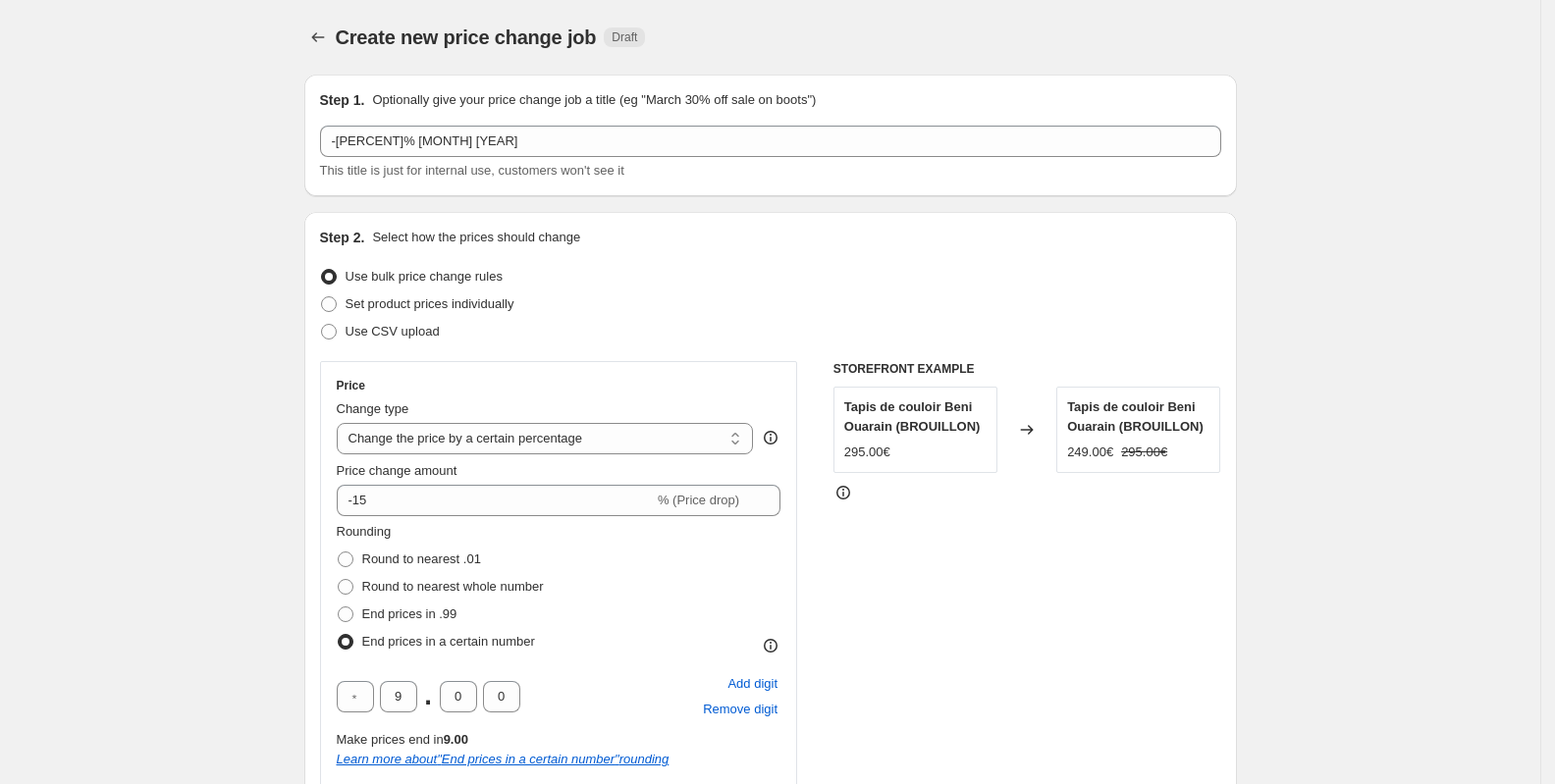 click on "Create new price change job. This page is ready Create new price change job Draft Step 1. Optionally give your price change job a title (eg "March 30% off sale on boots") -[PERCENT]% [MONTH] [YEAR] This title is just for internal use, customers won't see it Step 2. Select how the prices should change Use bulk price change rules Set product prices individually Use CSV upload Price Change type Change the price to a certain amount Change the price by a certain amount Change the price by a certain percentage Change the price to the current compare at price (price before sale) Change the price by a certain amount relative to the compare at price Change the price by a certain percentage relative to the compare at price Don't change the price Change the price by a certain percentage relative to the cost per item Change price to certain cost margin Change the price by a certain percentage Price change amount -[PERCENT] % (Price drop) Rounding Round to nearest .01 Round to nearest whole number End prices in .99 9 . 0 0 Add digit 9.00 "" at bounding box center (770, 1150) 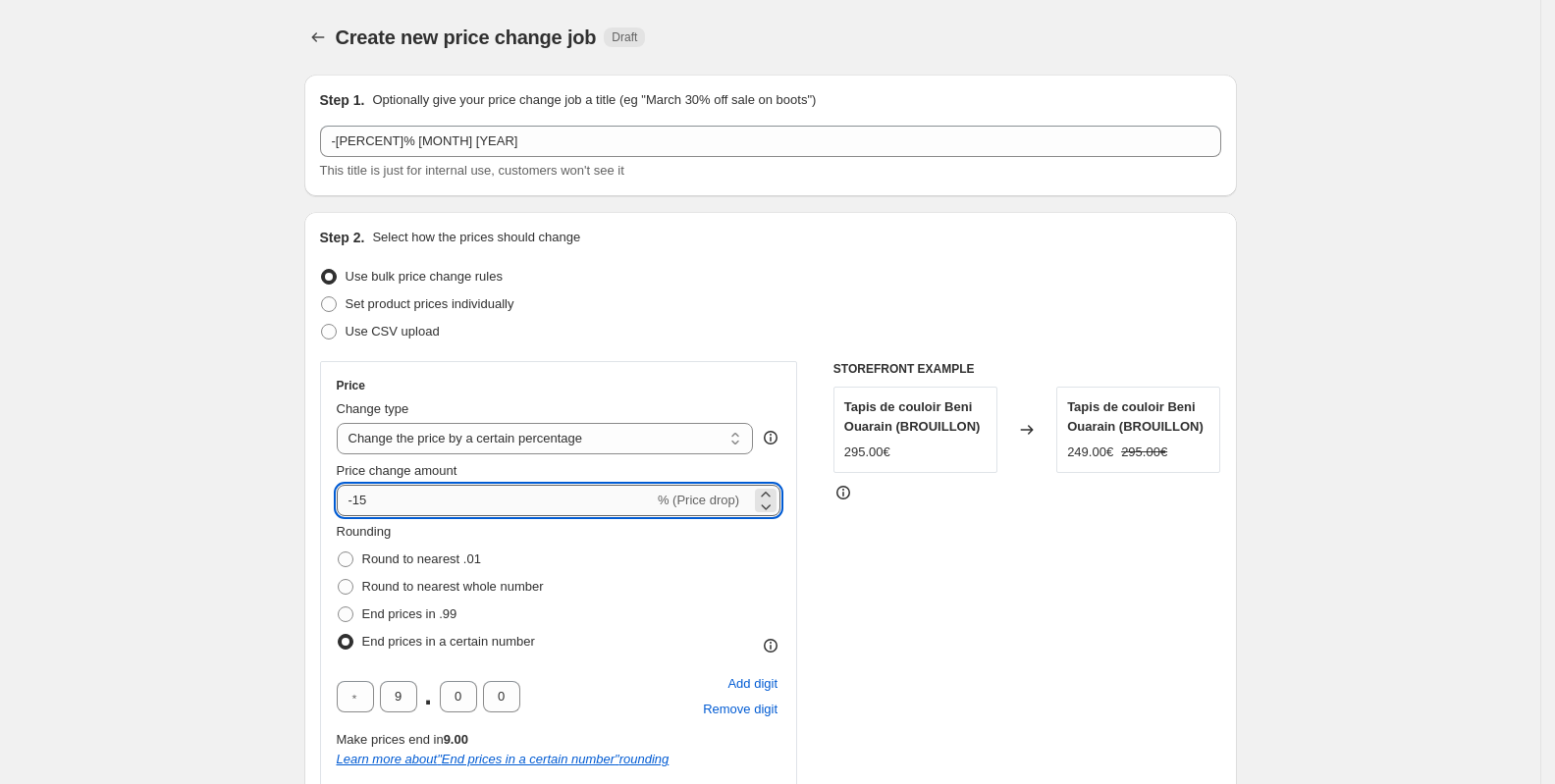 click on "-15" at bounding box center (495, 500) 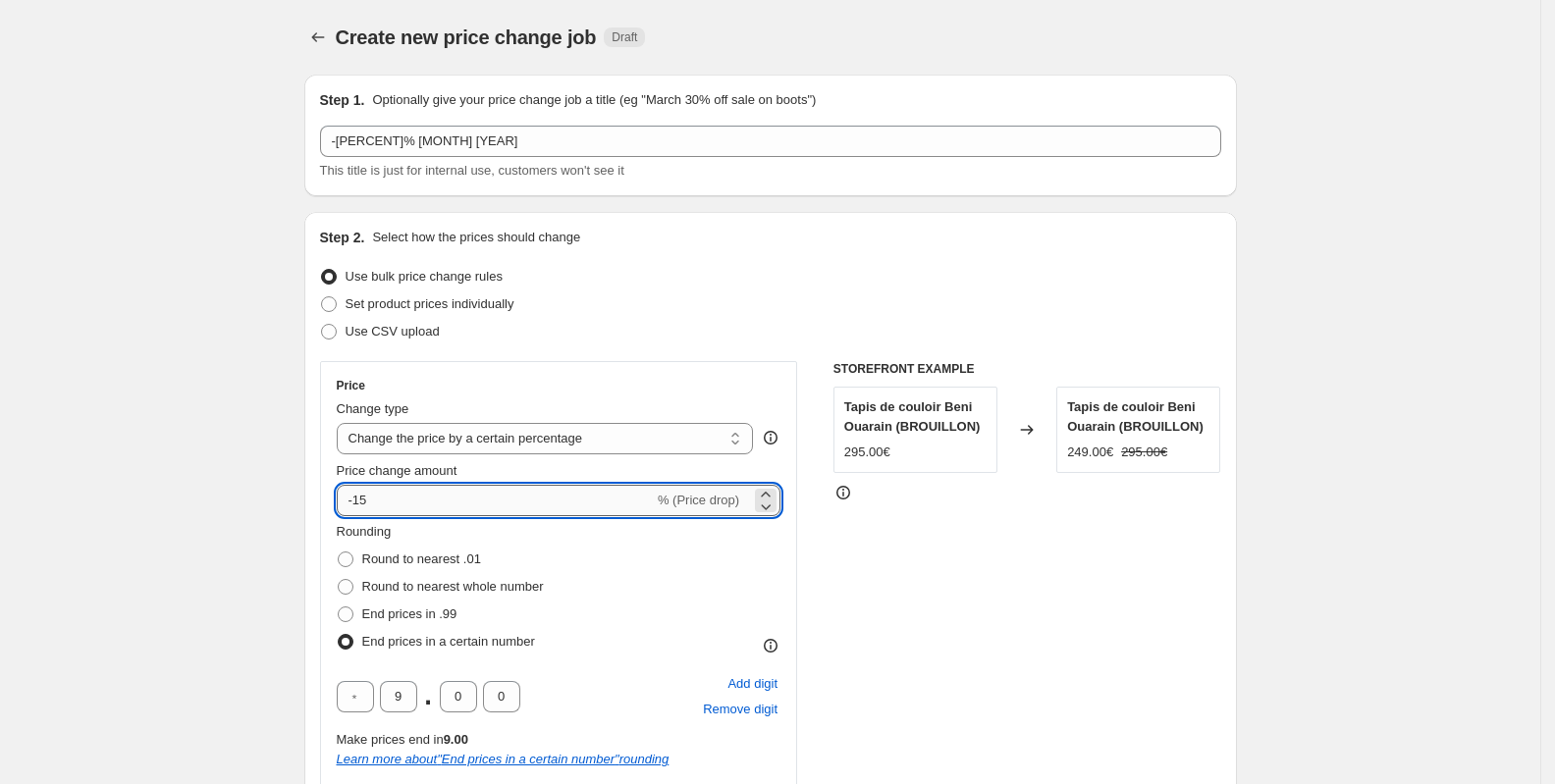type on "-1" 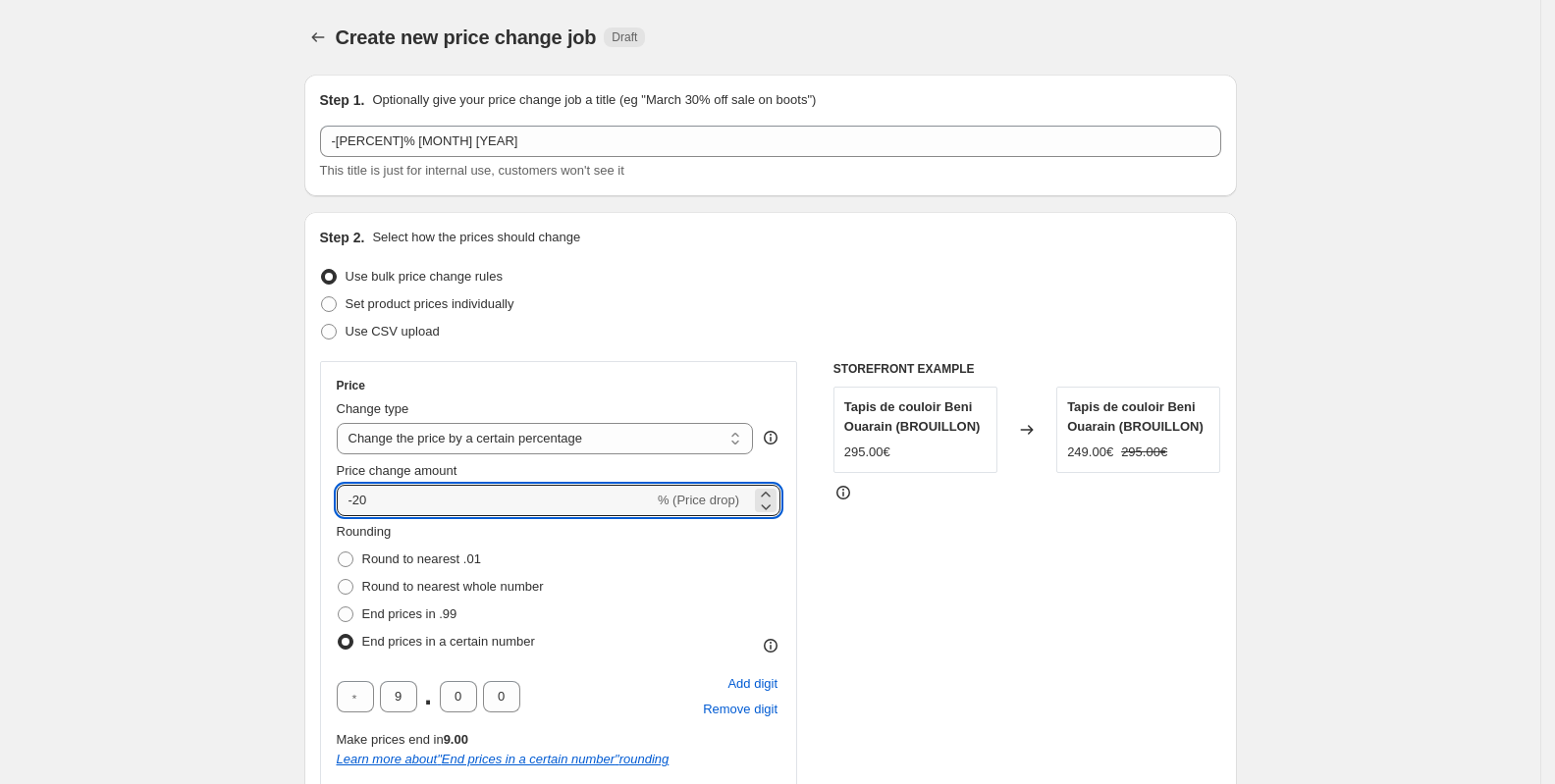 type on "-20" 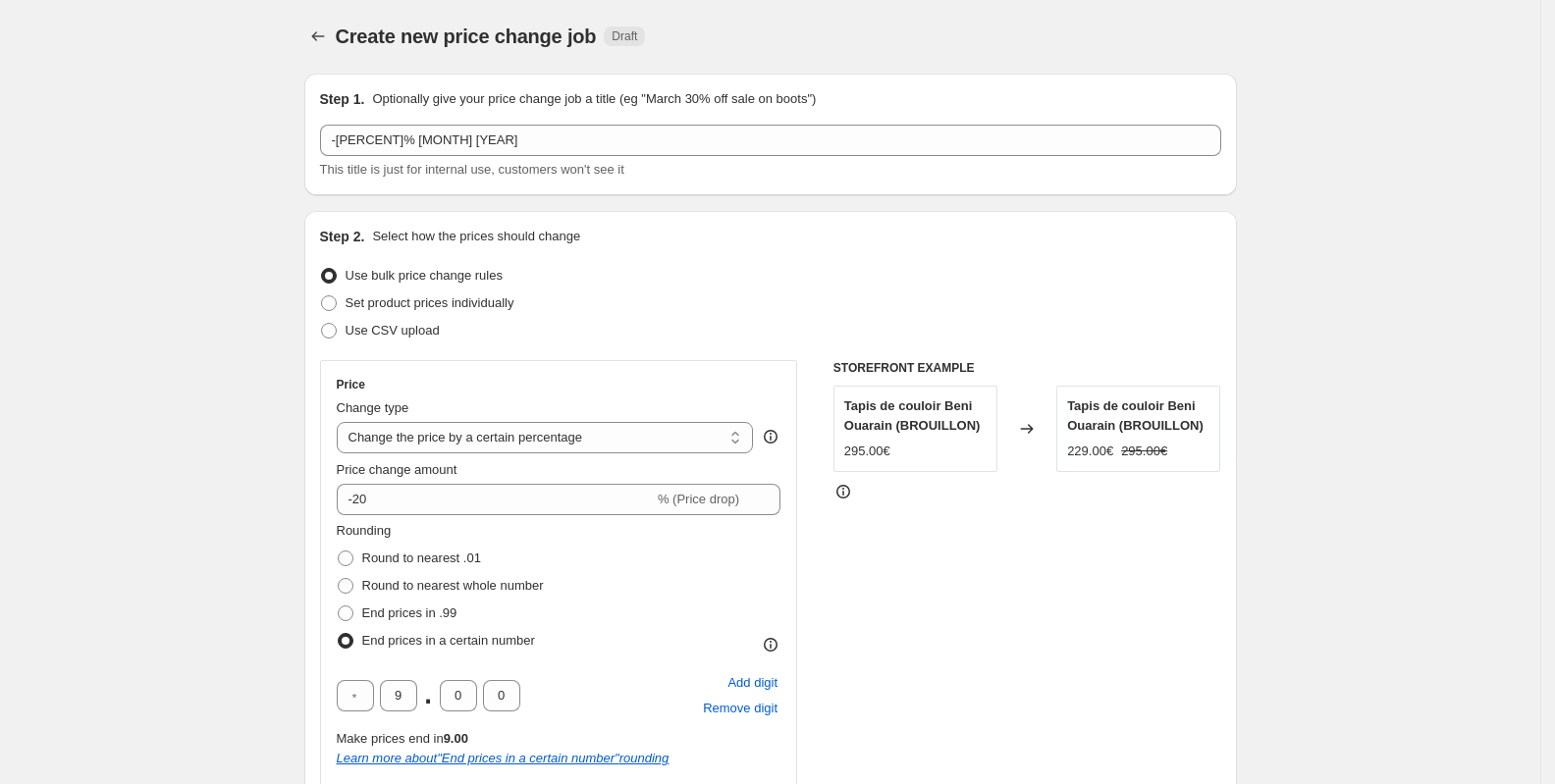 scroll, scrollTop: 486, scrollLeft: 0, axis: vertical 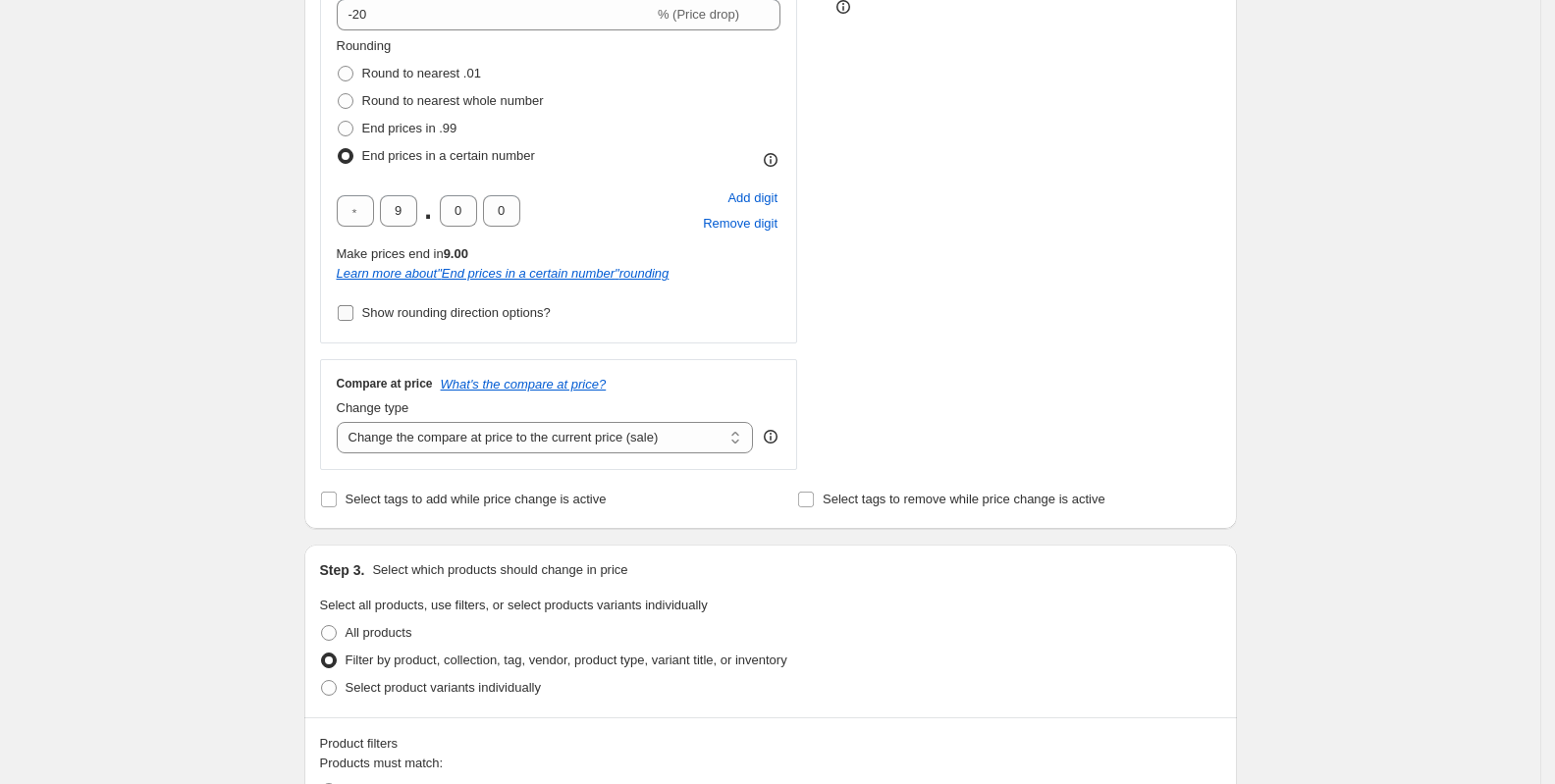click on "Show rounding direction options?" at bounding box center [456, 312] 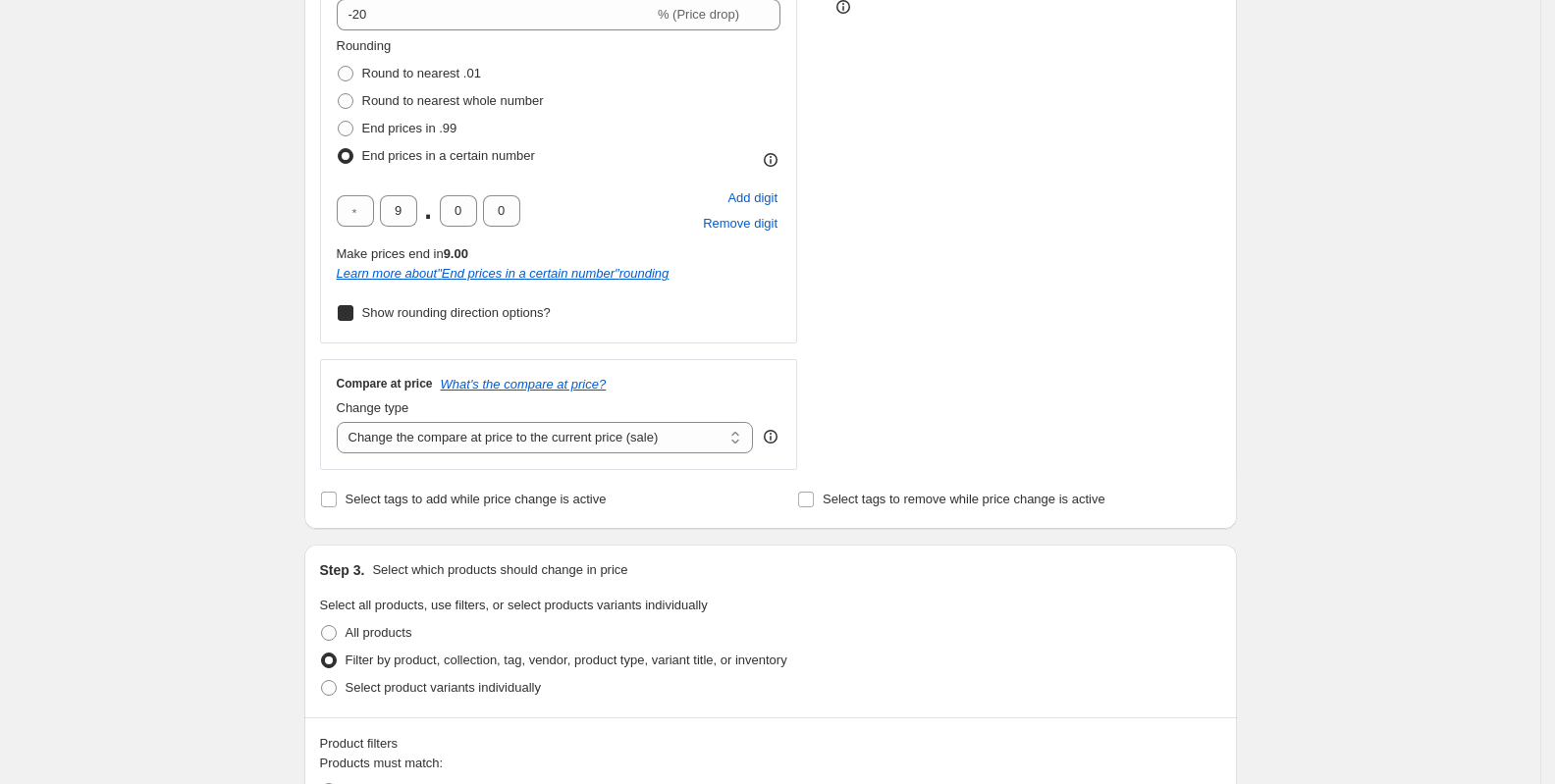 checkbox on "true" 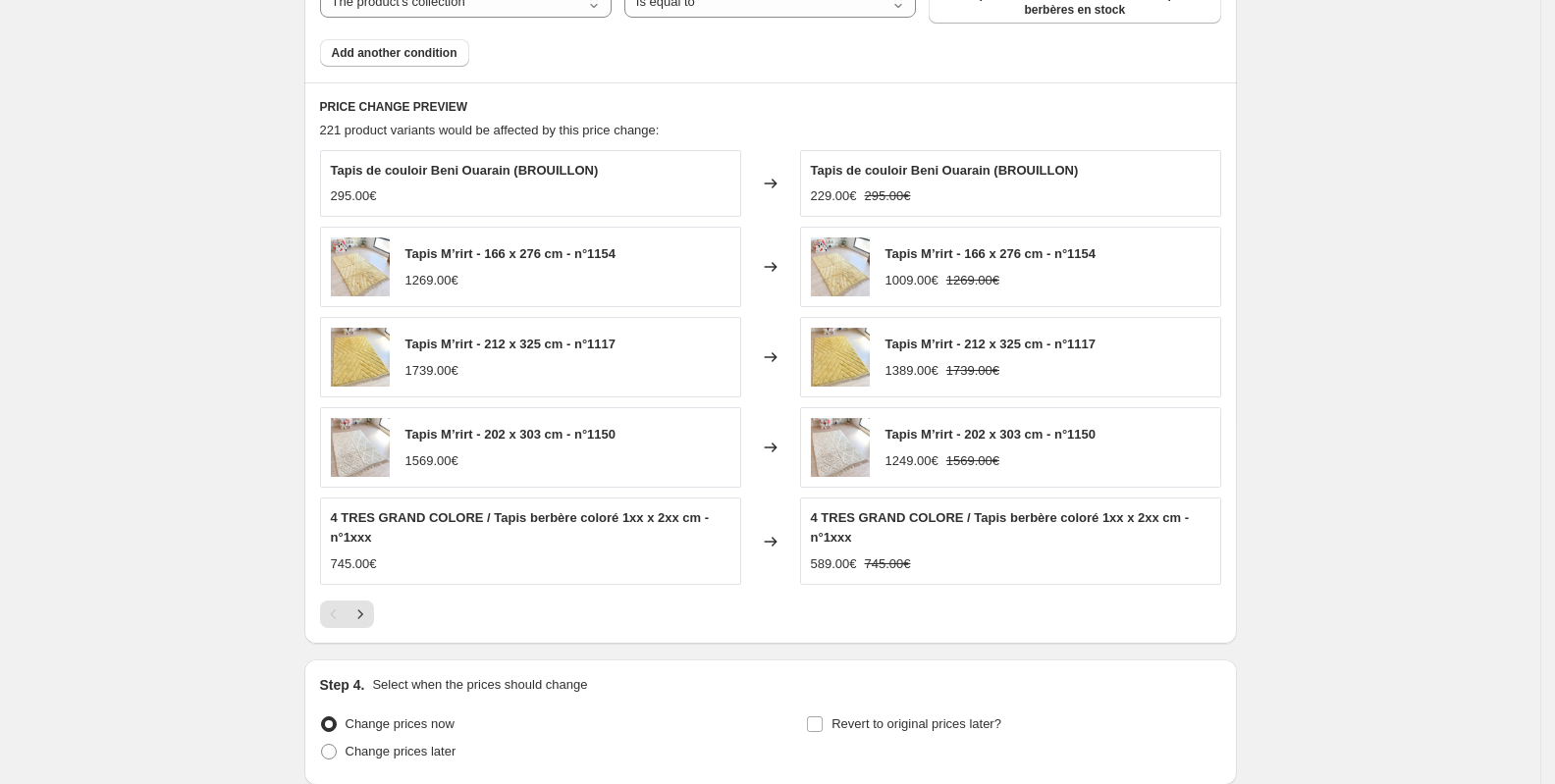 scroll, scrollTop: 1614, scrollLeft: 0, axis: vertical 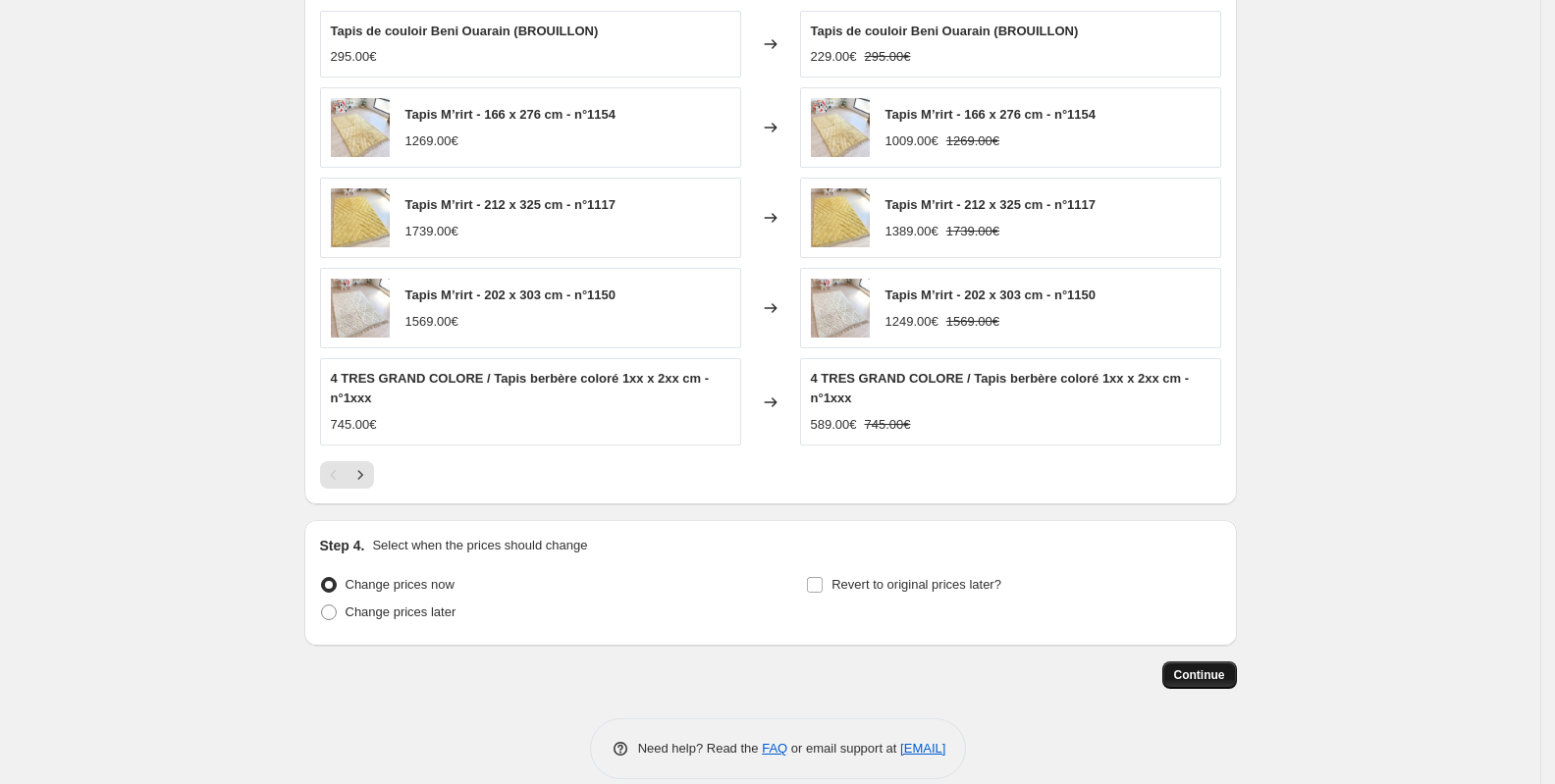 click on "Continue" at bounding box center (1200, 675) 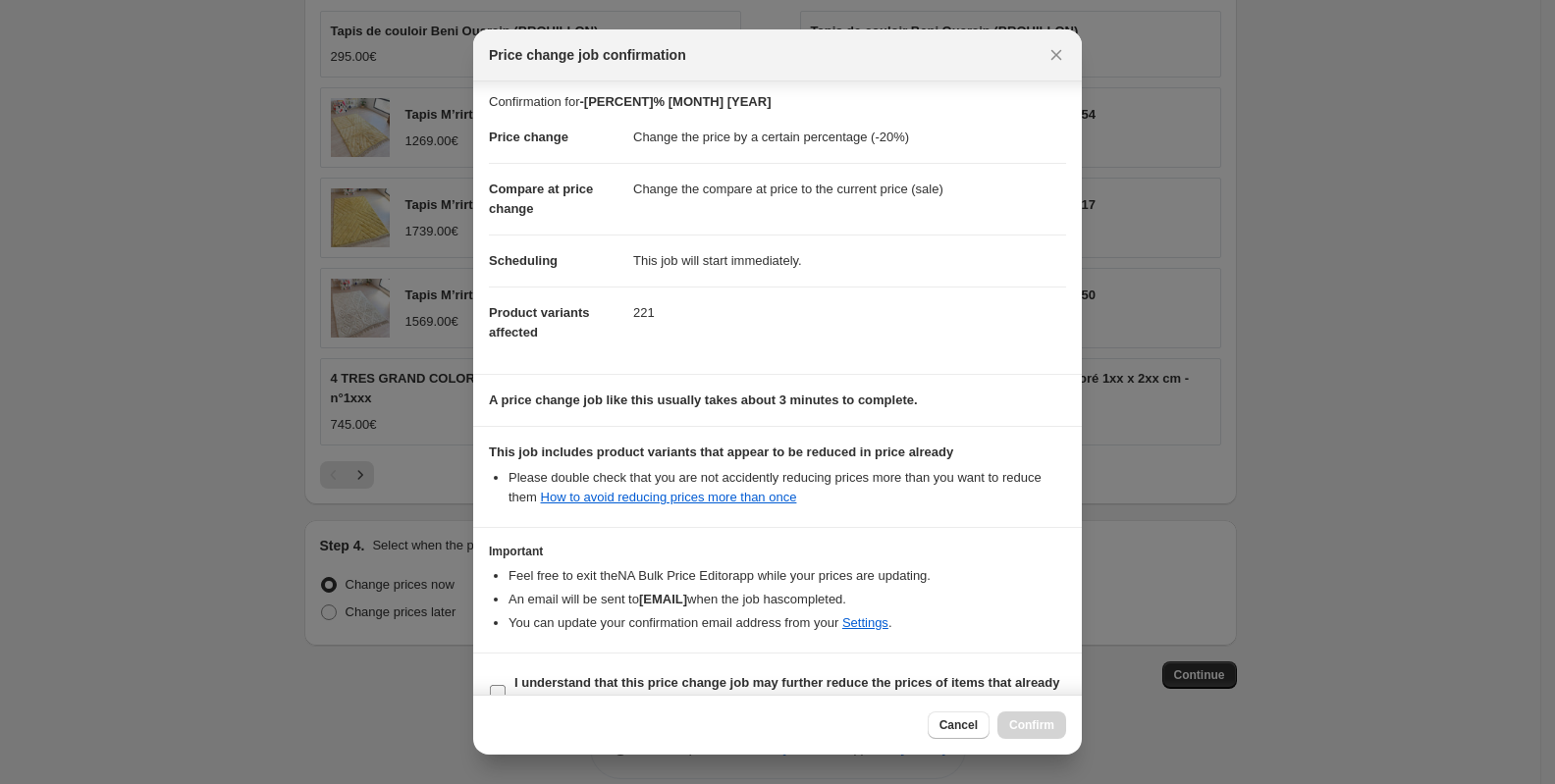 click on "I understand that this price change job may further reduce the prices of items that already have a compare at price" at bounding box center (787, 692) 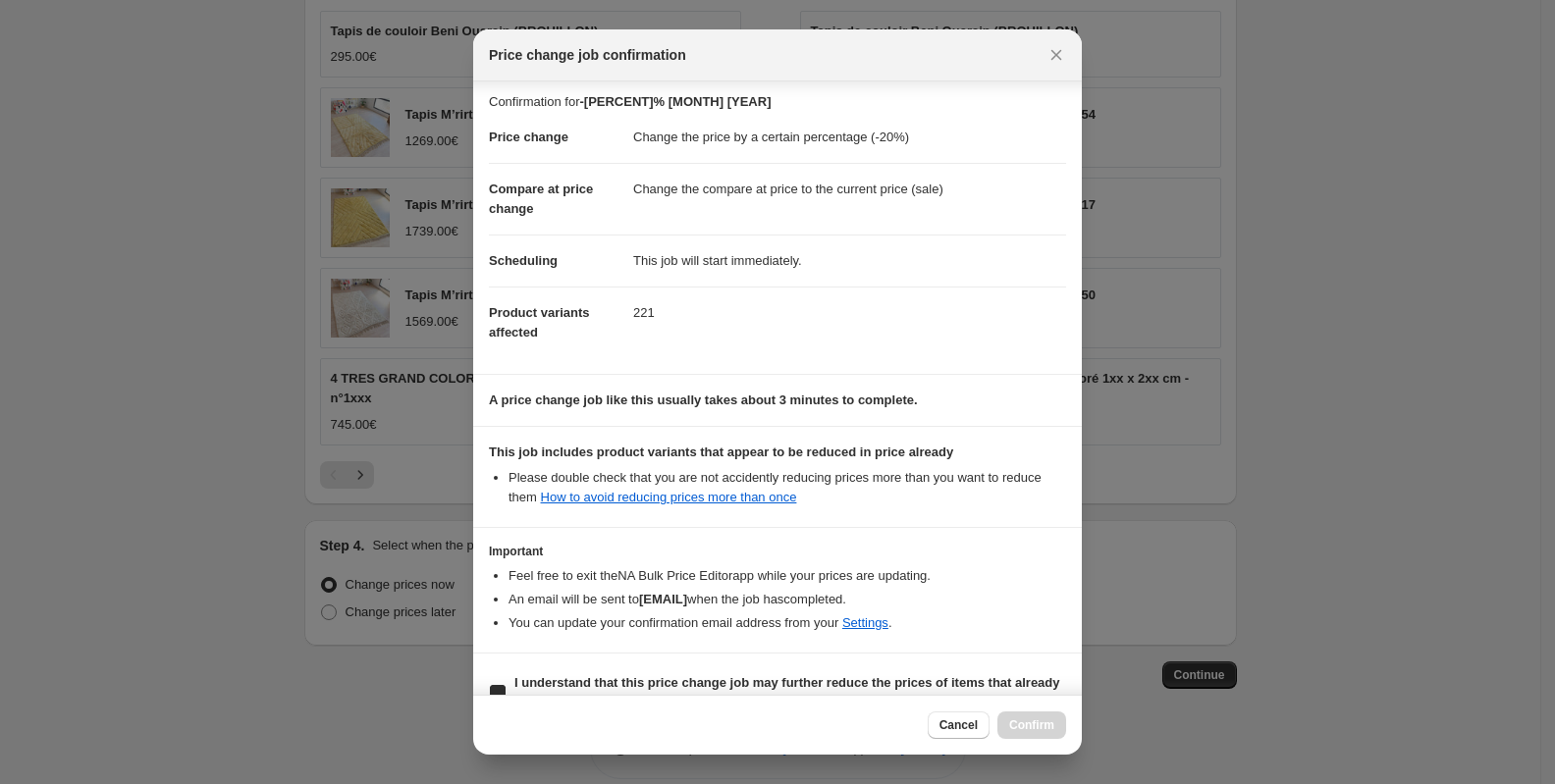 scroll, scrollTop: 7, scrollLeft: 0, axis: vertical 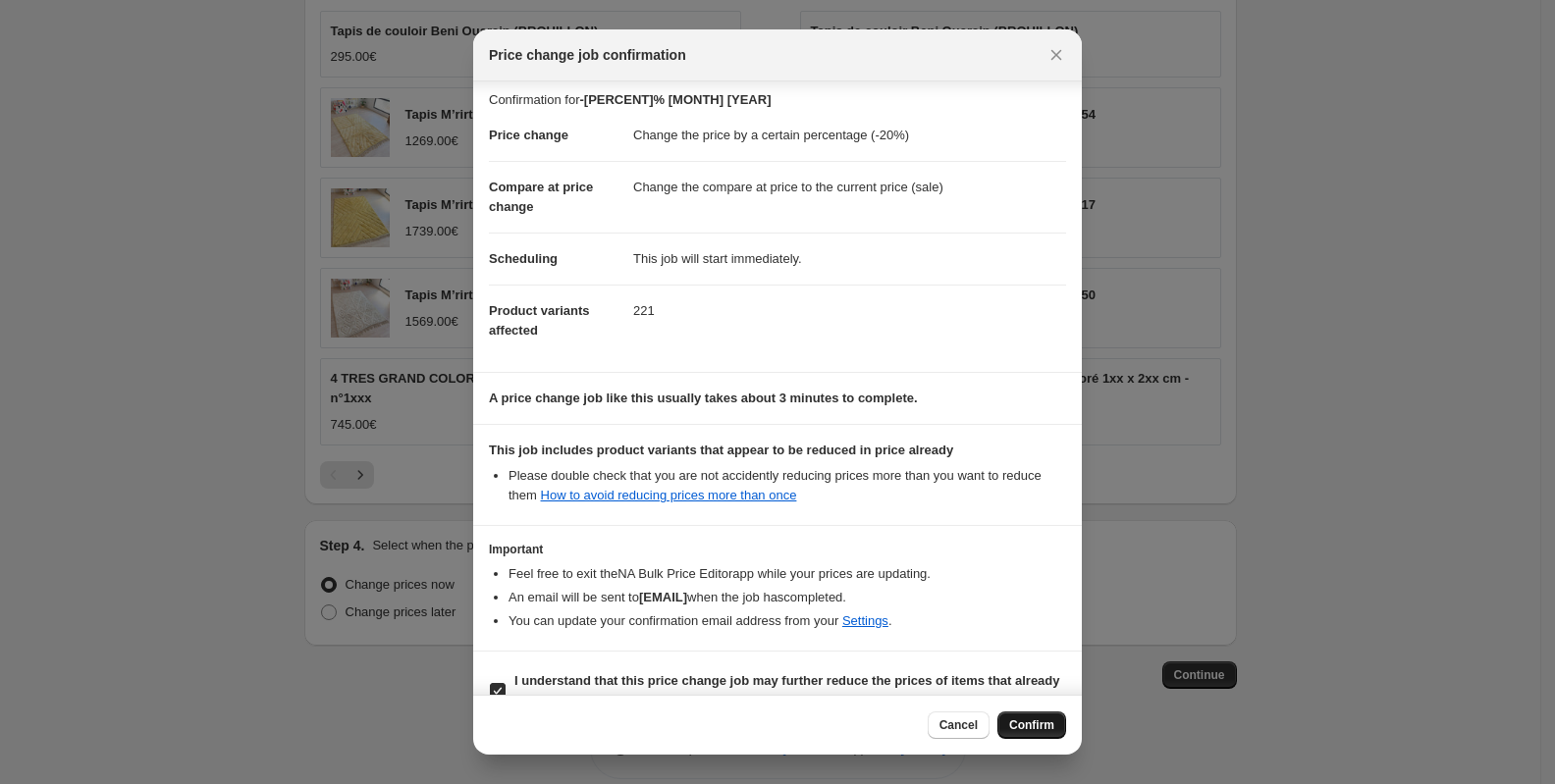 click on "Confirm" at bounding box center [1032, 725] 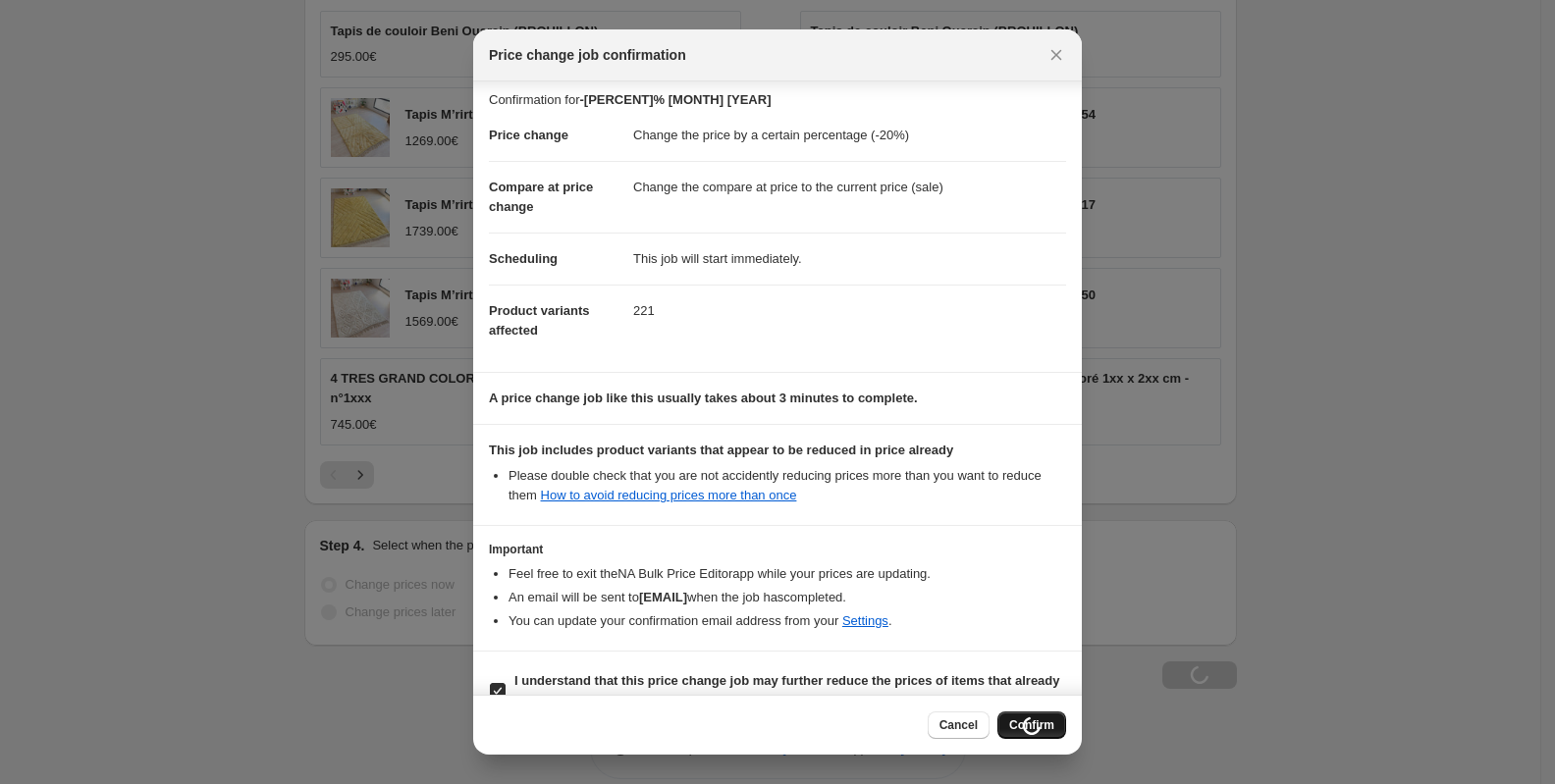 scroll, scrollTop: 1681, scrollLeft: 0, axis: vertical 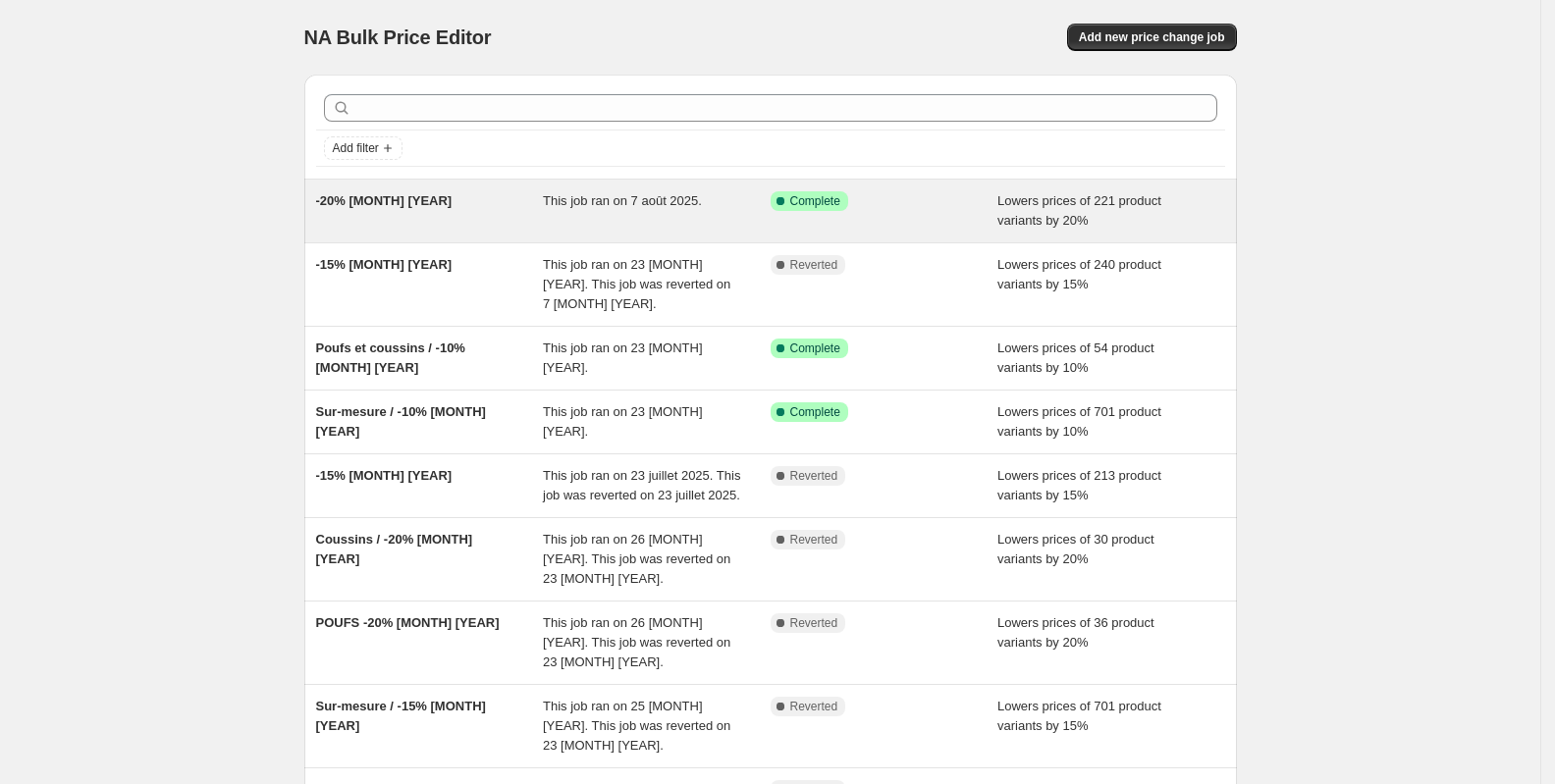 click on "Success Complete Complete" at bounding box center (885, 211) 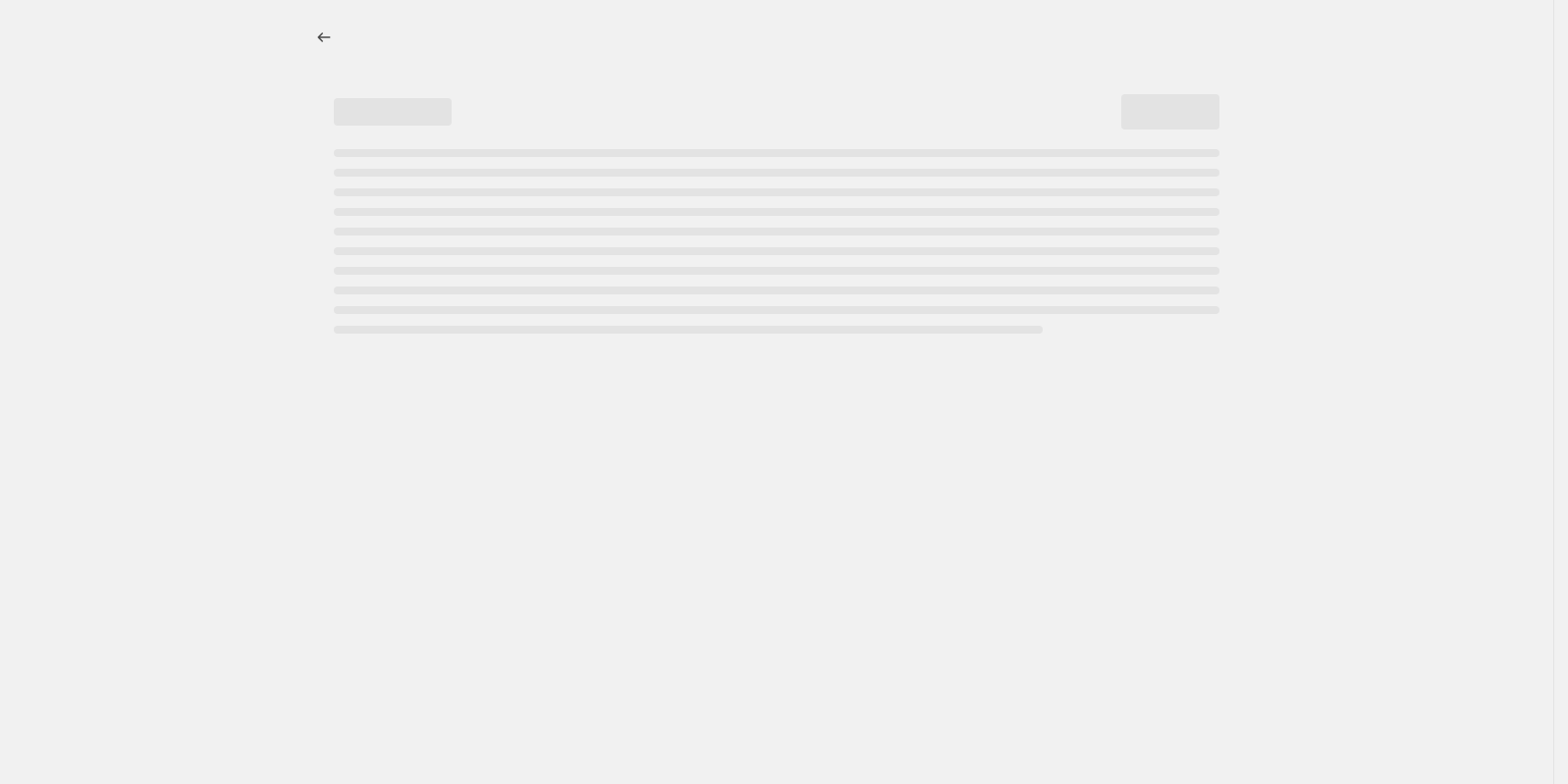 select on "percentage" 